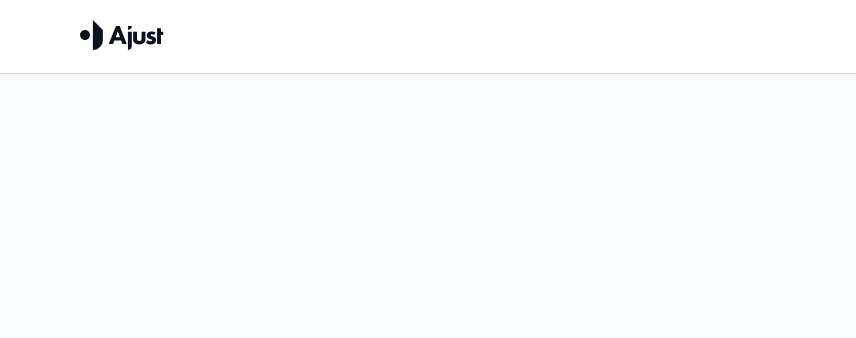 scroll, scrollTop: 0, scrollLeft: 0, axis: both 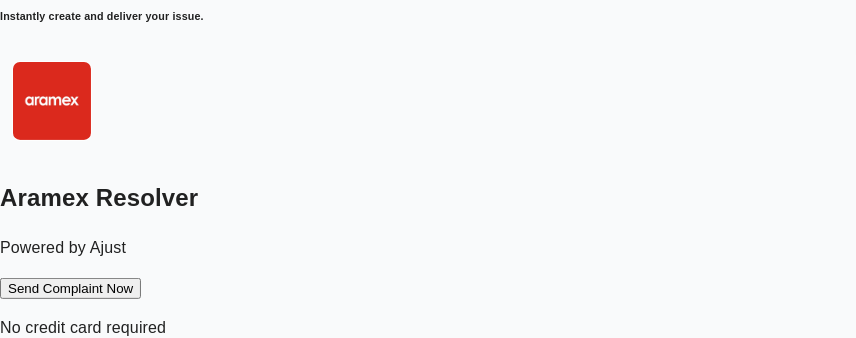 click on "Send Complaint Now" at bounding box center (70, 288) 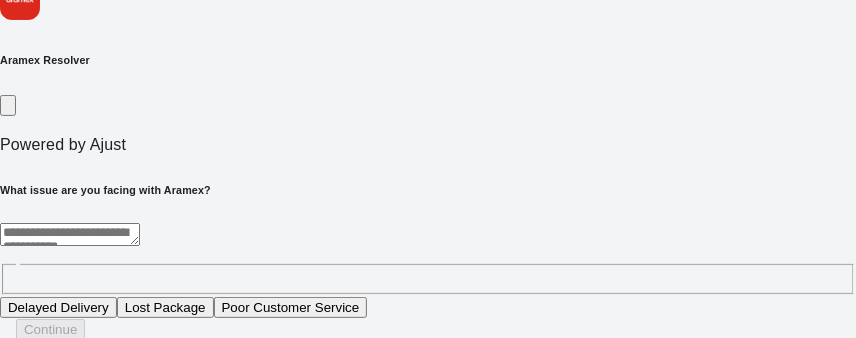 scroll, scrollTop: 148, scrollLeft: 0, axis: vertical 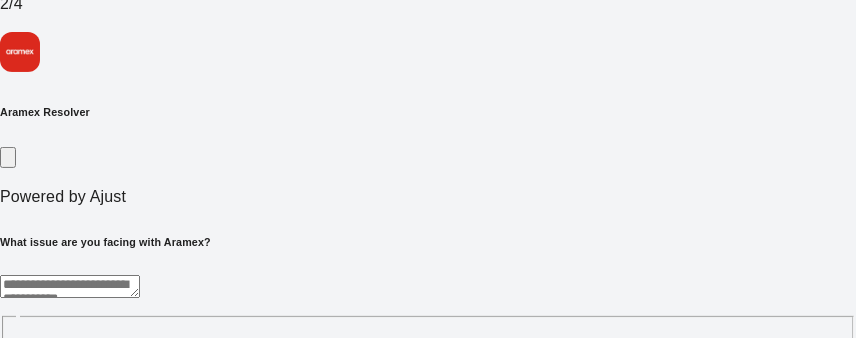 click at bounding box center [70, 286] 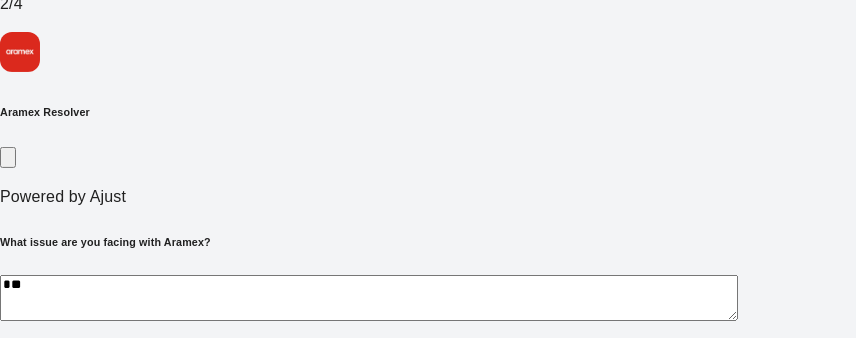 type on "*" 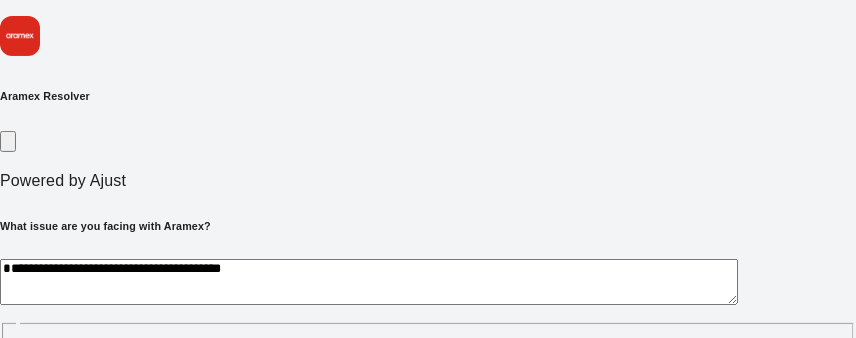 scroll, scrollTop: 171, scrollLeft: 0, axis: vertical 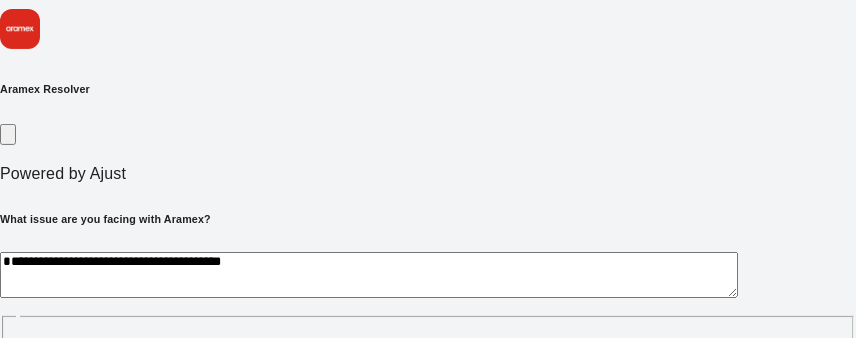 type on "**********" 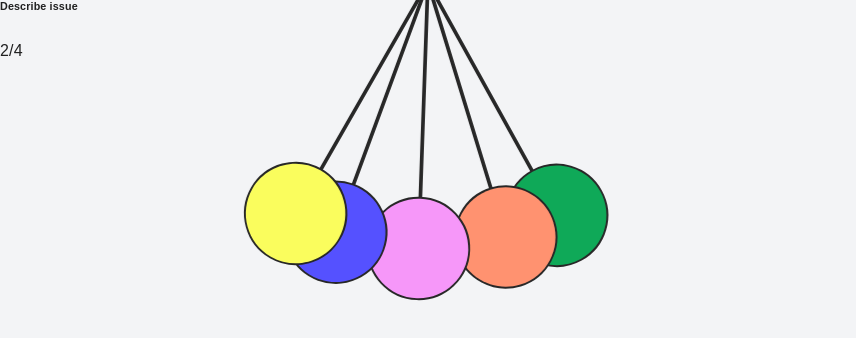scroll, scrollTop: 102, scrollLeft: 0, axis: vertical 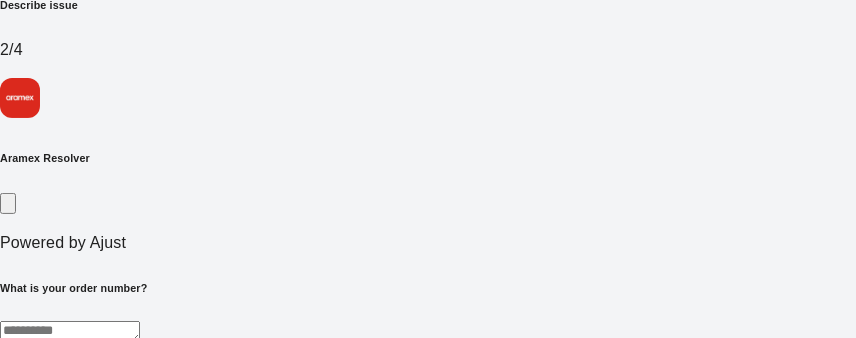 click on "What is your order number?" at bounding box center [428, 288] 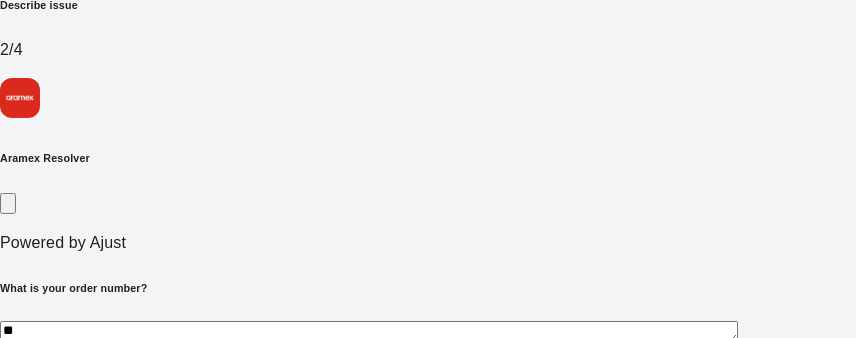 type on "*" 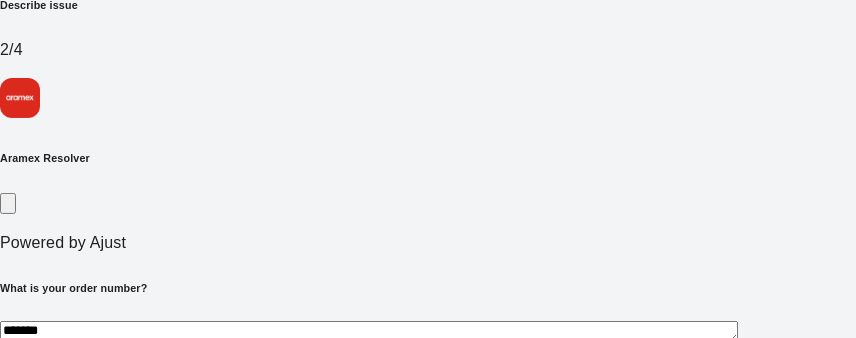 type on "*******" 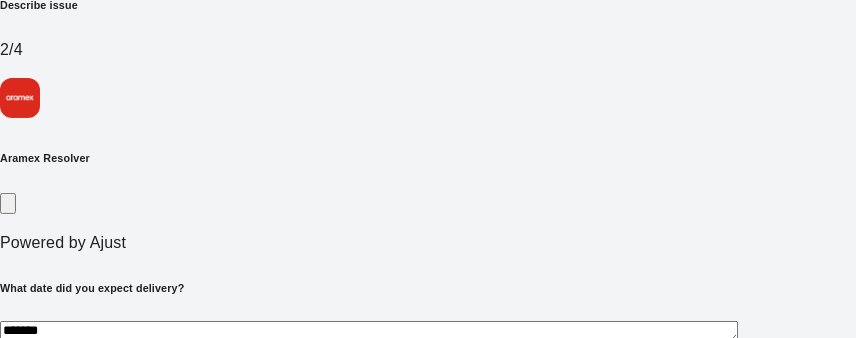 click on "Continue" at bounding box center (50, 431) 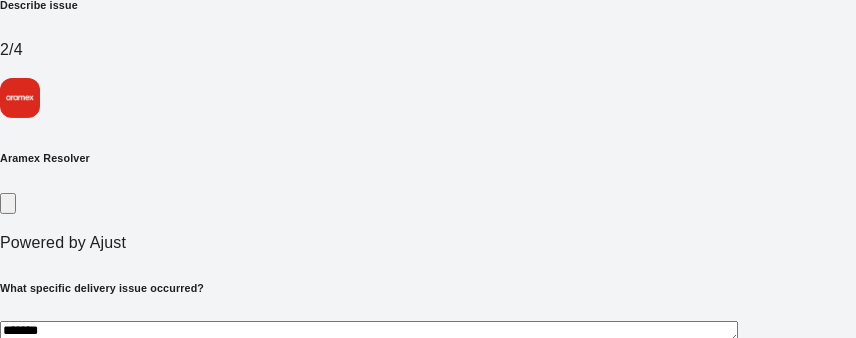 click on "******* * ​" at bounding box center (428, 357) 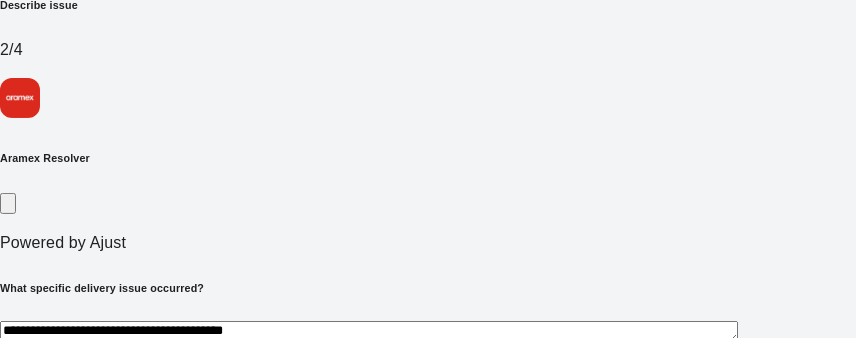type on "**********" 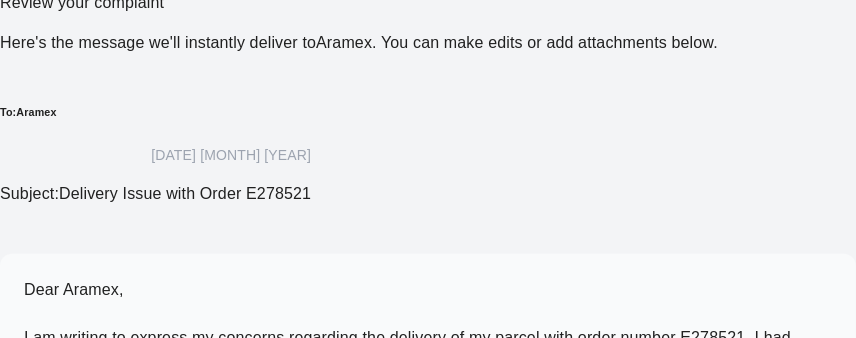 scroll, scrollTop: 521, scrollLeft: 0, axis: vertical 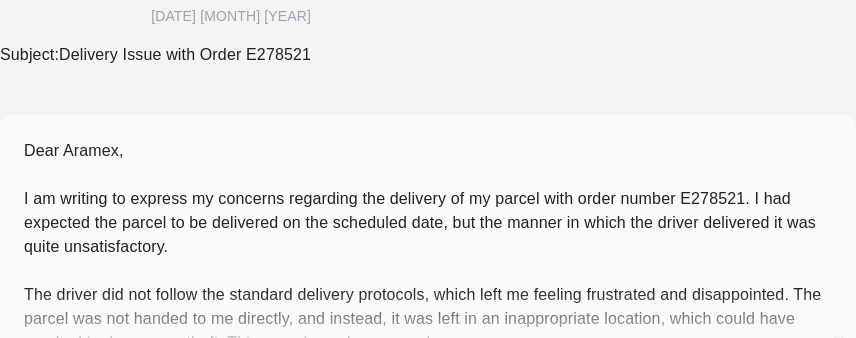 click on "Add Detail" at bounding box center [53, 477] 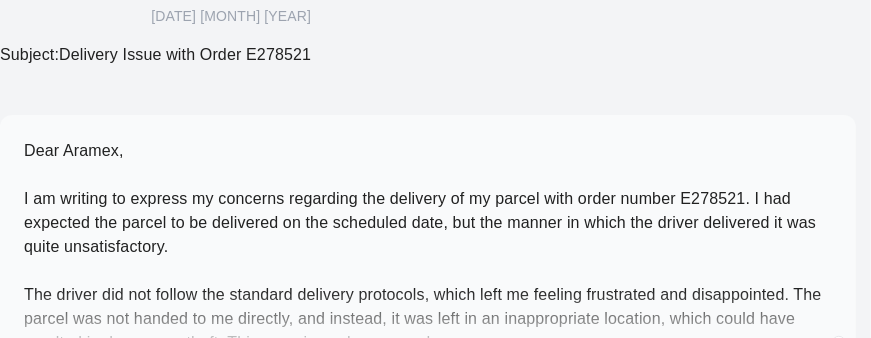 click on "Add Details" at bounding box center [428, 733] 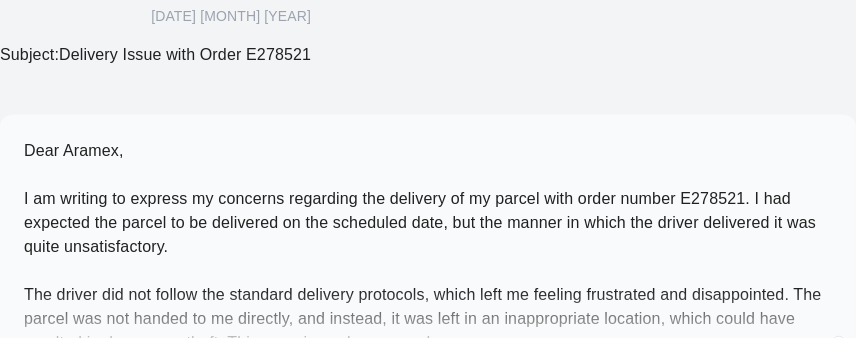 click on "Send Complaint Now" at bounding box center (70, 629) 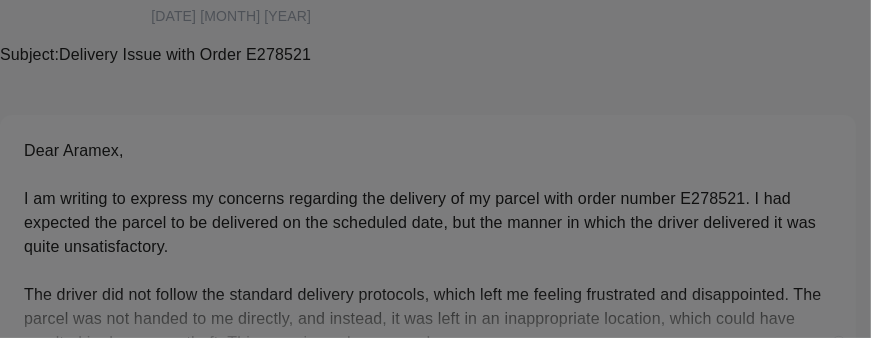 click on "Send Complaint" at bounding box center [446, -225] 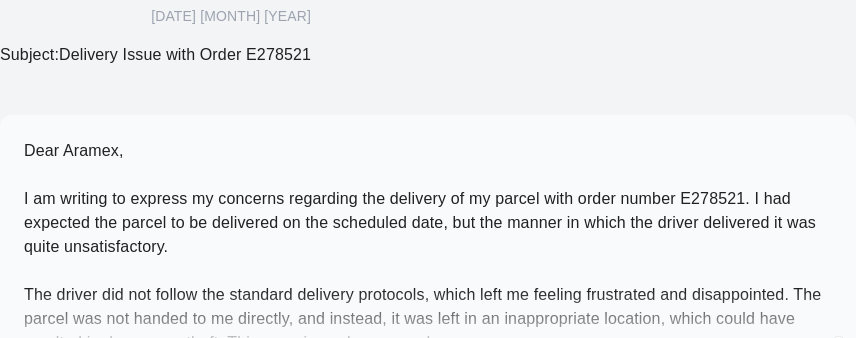 click on "Send Complaint Now" at bounding box center [70, 629] 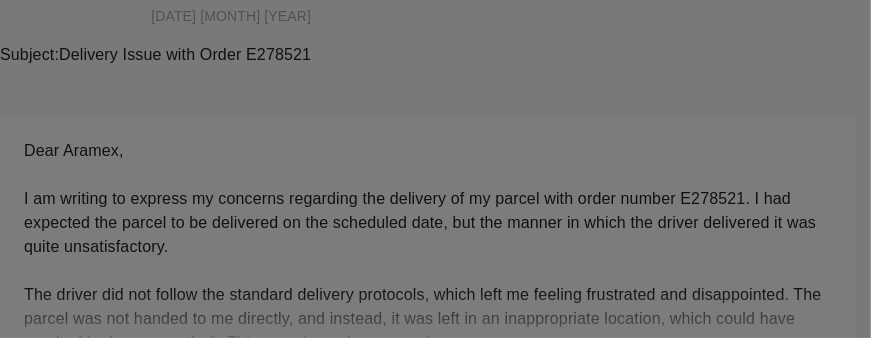 click at bounding box center (428, 705) 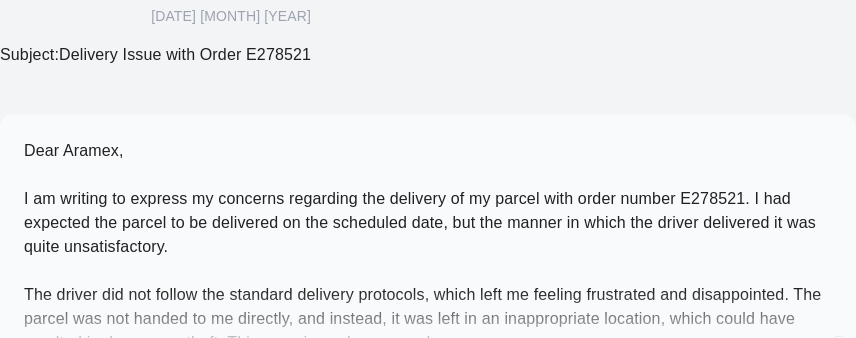 drag, startPoint x: 766, startPoint y: 252, endPoint x: 793, endPoint y: 262, distance: 28.79236 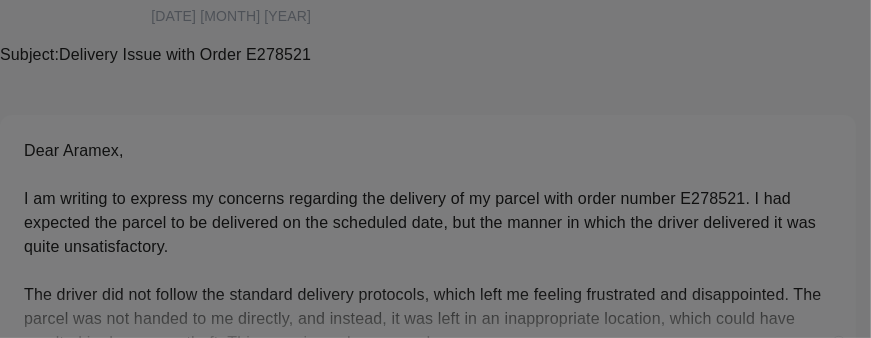 drag, startPoint x: 770, startPoint y: 283, endPoint x: 825, endPoint y: 152, distance: 142.07744 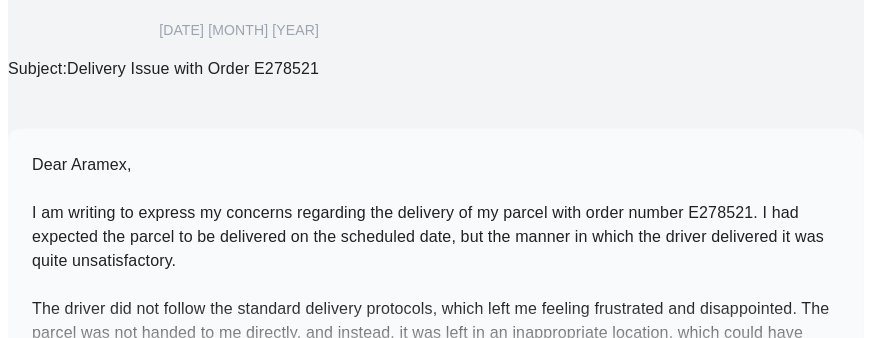 scroll, scrollTop: 521, scrollLeft: 0, axis: vertical 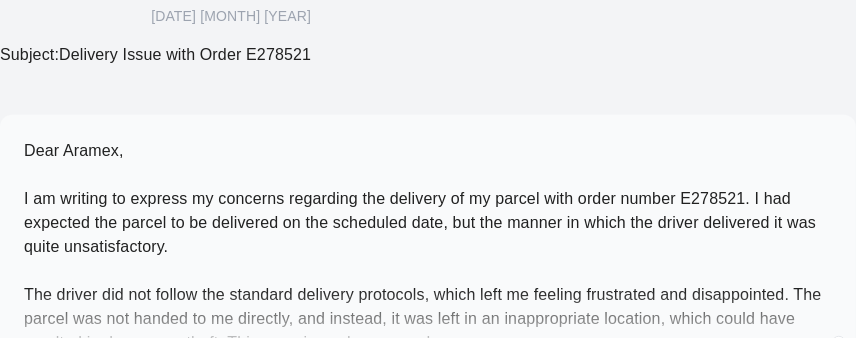 click on "Add Detail" at bounding box center [53, 477] 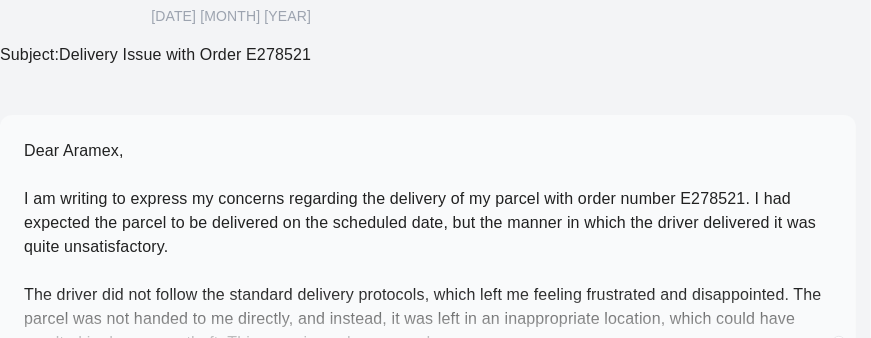drag, startPoint x: 24, startPoint y: 68, endPoint x: 45, endPoint y: 105, distance: 42.544094 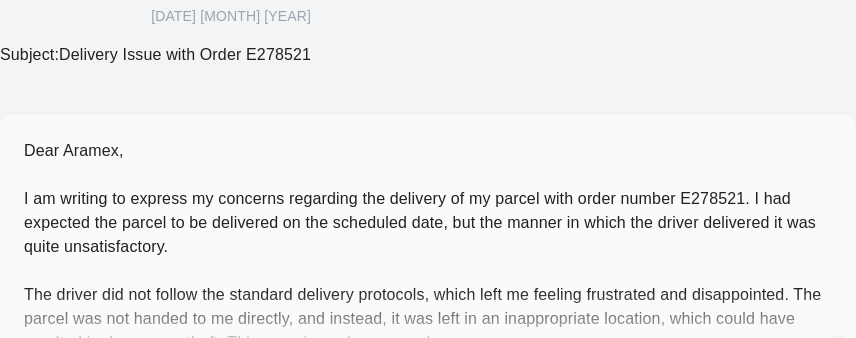 click on "Add Detail" at bounding box center (53, 477) 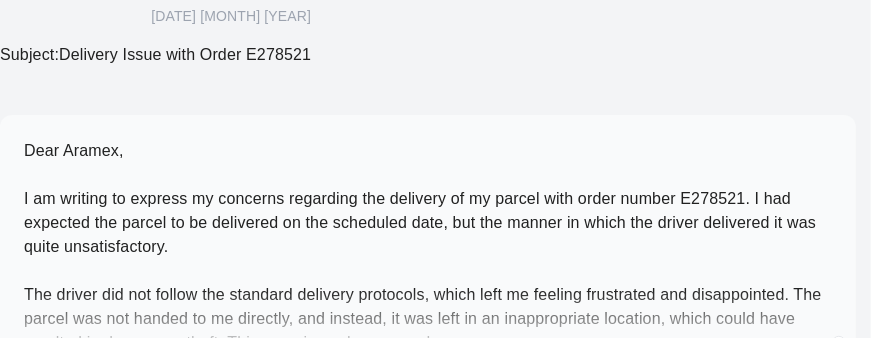 drag, startPoint x: 108, startPoint y: 86, endPoint x: 446, endPoint y: 234, distance: 368.9824 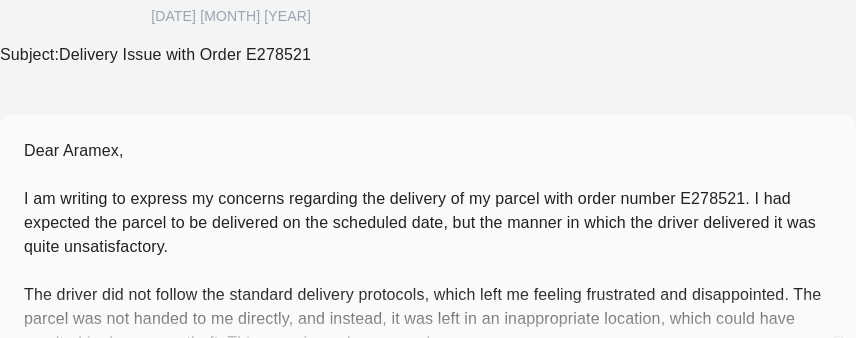 click on "Send Complaint Now" at bounding box center (70, 629) 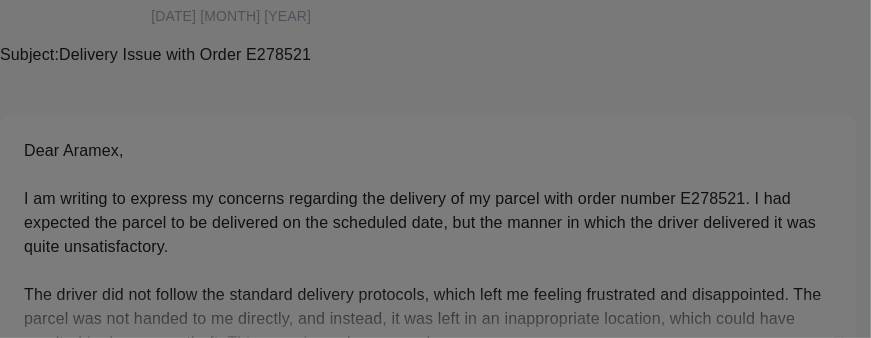 drag, startPoint x: 645, startPoint y: 313, endPoint x: 595, endPoint y: 214, distance: 110.909874 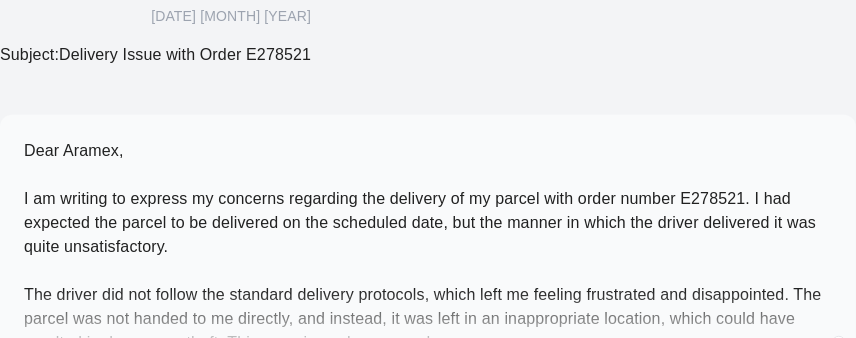 click on "Send Complaint Now" at bounding box center [70, 629] 